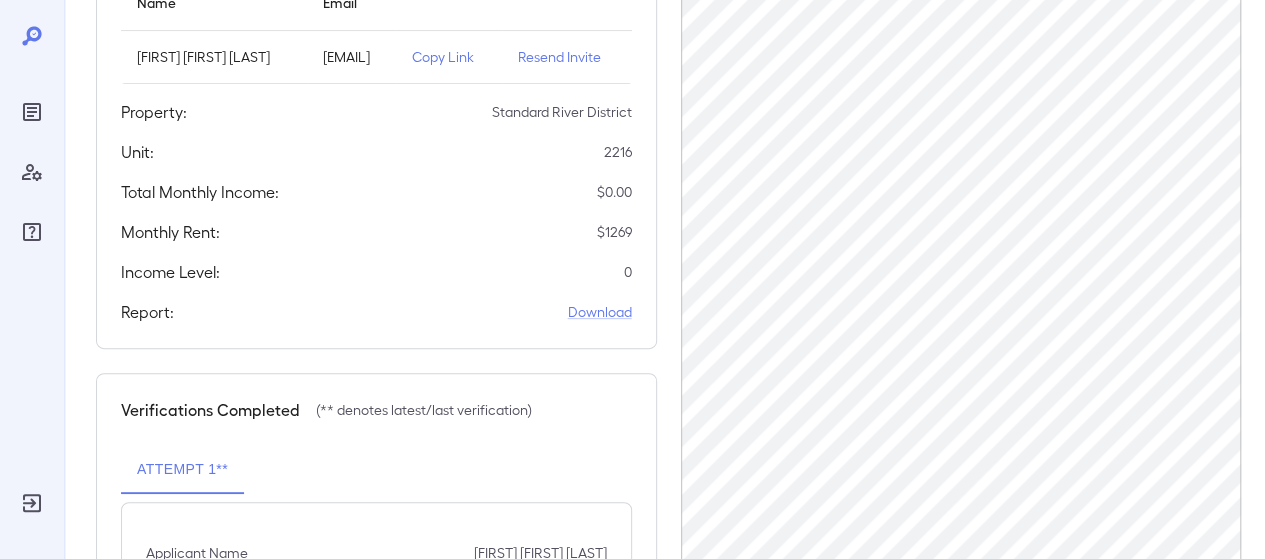 scroll, scrollTop: 0, scrollLeft: 0, axis: both 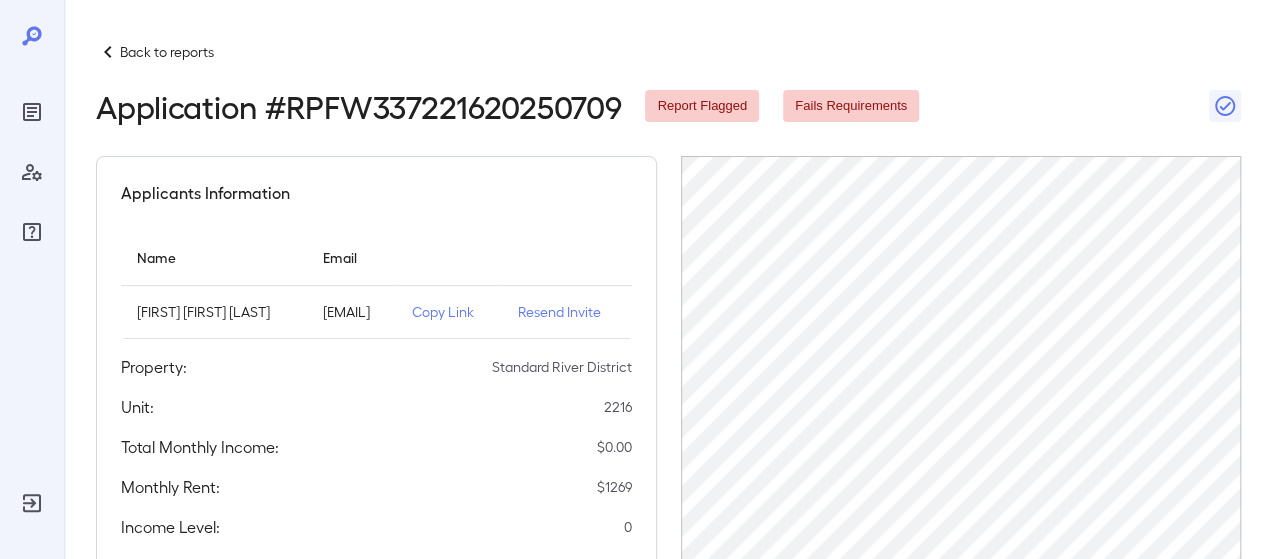 click on "Back to reports" at bounding box center [167, 52] 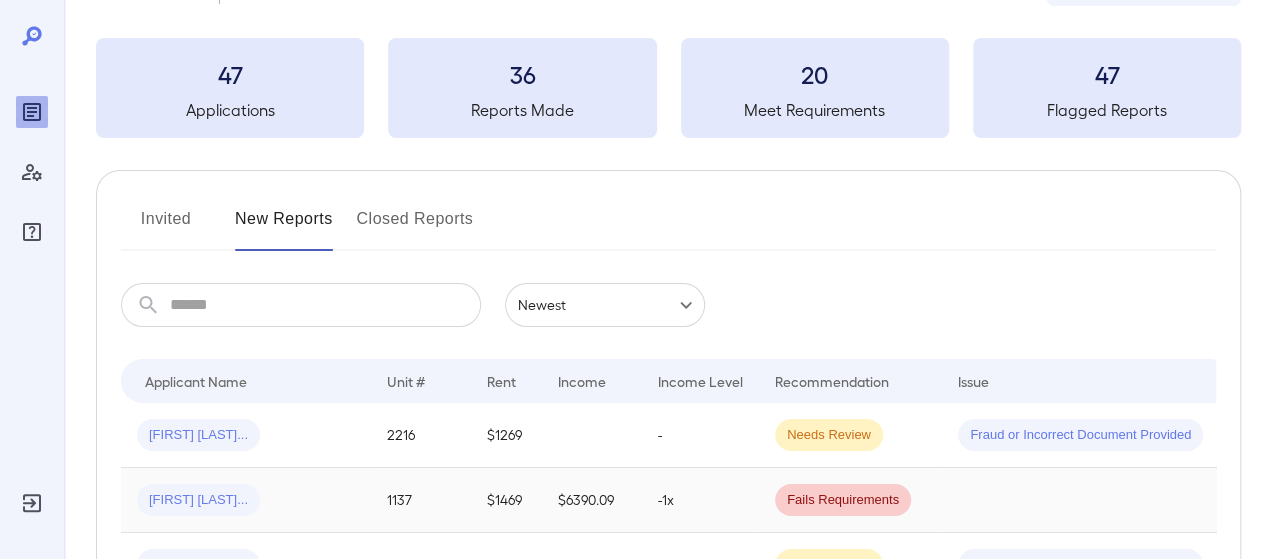 scroll, scrollTop: 188, scrollLeft: 0, axis: vertical 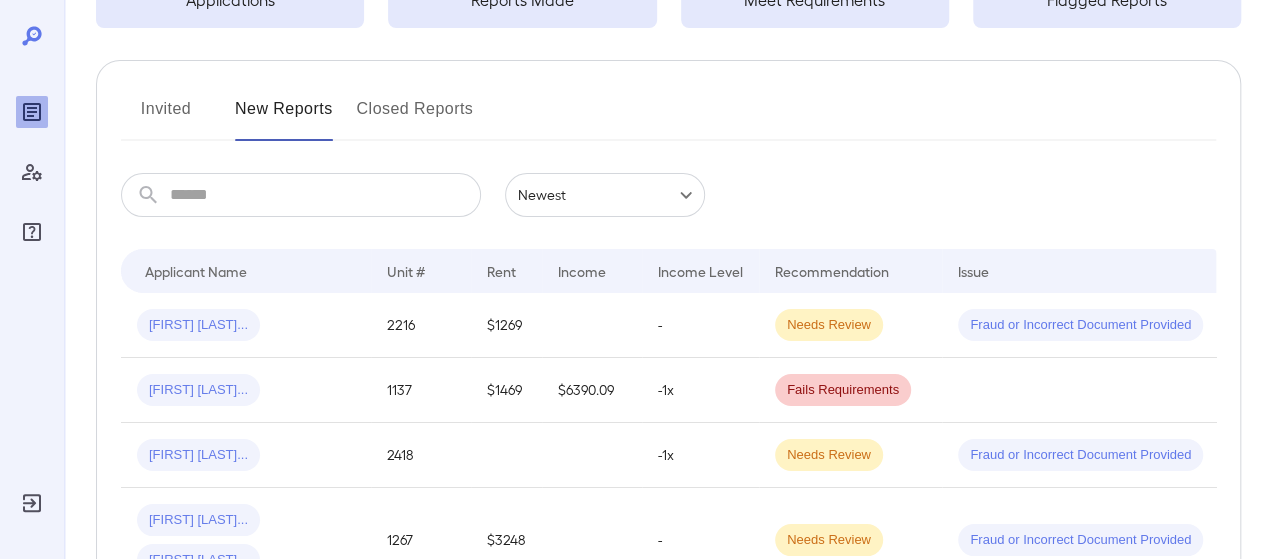 click on "Invited New Reports Closed Reports ​ ​ Newest ******   Drop to group by  Applicant Name Unit # Rent Income Income Level Recommendation Issue Method [FIRST] [LAST]... 2216 $1269 - Needs Review Fraud or Incorrect Document Provided Document Upload [FIRST] [LAST]... 1137 $1469 $6390.09 -1x Fails Requirements Bank Link [FIRST] [LAST]... 2418 -1x Needs Review Fraud or Incorrect Document Provided Document Upload [FIRST] [LAST]... [FIRST] [LAST]... 1267 $3248 - Needs Review Fraud or Incorrect Document Provided Document Upload [FIRST] [LAST]... 1304 $1309 $6288.62 4.8x Needs Review Fraud or Incorrect Document Provided Document Upload [FIRST] [LAST]... [FIRST] [LAST]... 2200 $2533 $8862.77 - Passes Requirements Payroll Link [FIRST] [MIDDLE]... [FIRST] [LAST]... 2203 $5268.60 -1x Fails Requirements Bank Link [FIRST] [LAST]..." at bounding box center [668, 1209] 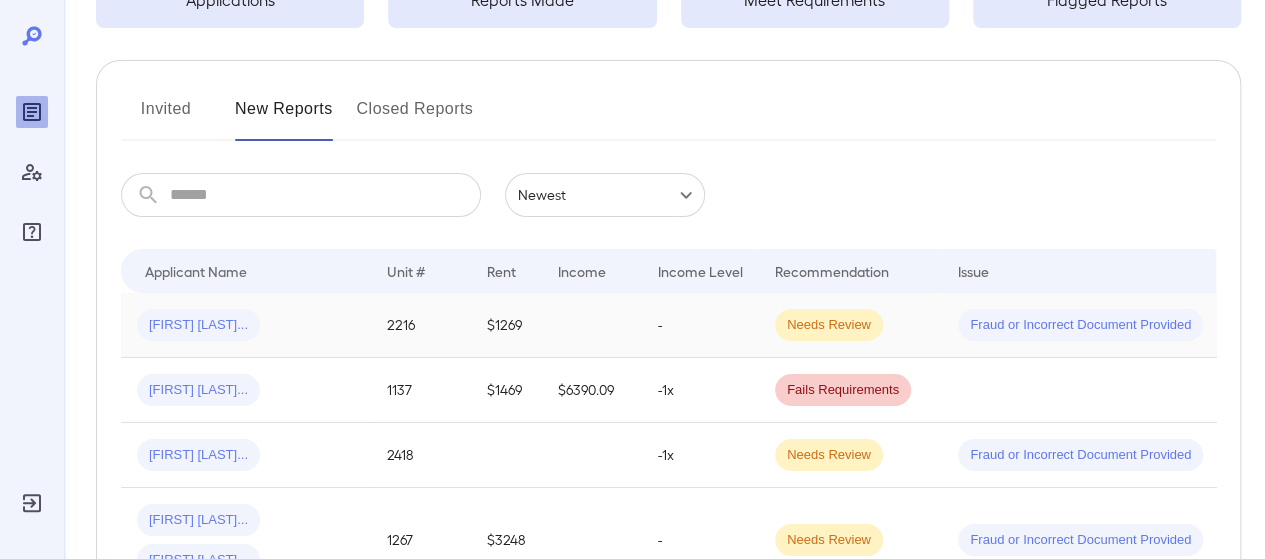 click on "[FIRST] [LAST]..." at bounding box center (246, 325) 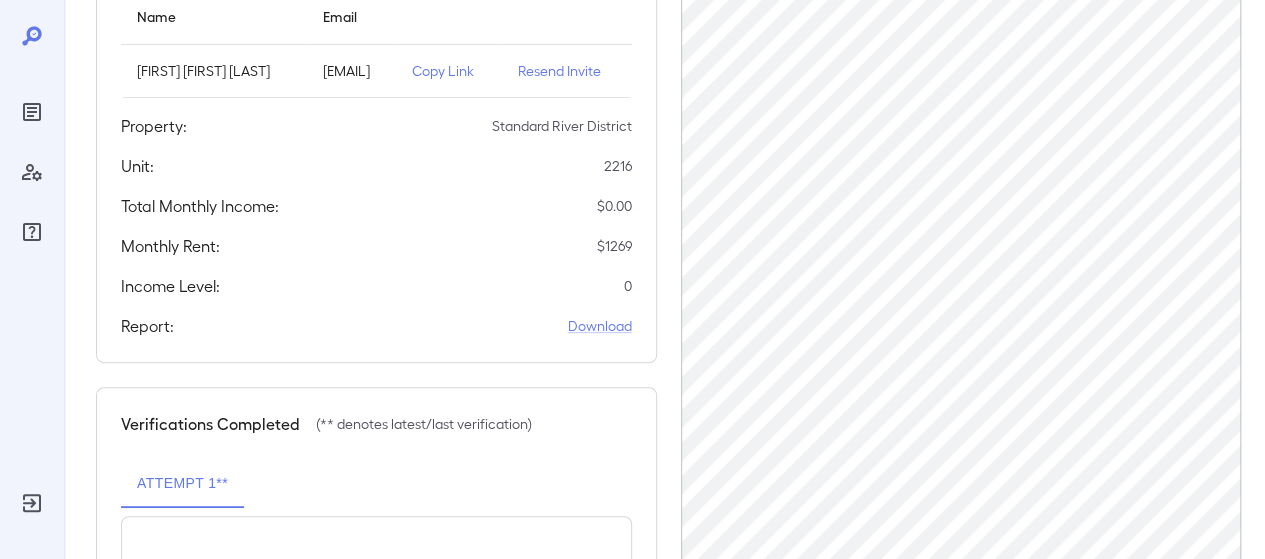 scroll, scrollTop: 242, scrollLeft: 0, axis: vertical 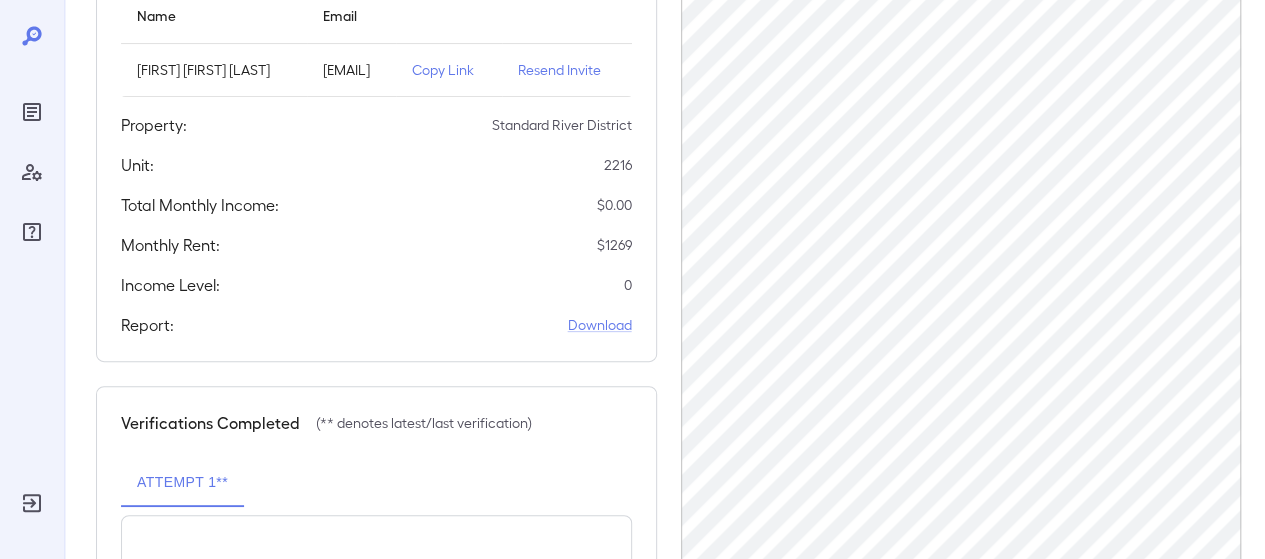 click on "Copy Link" at bounding box center (449, 70) 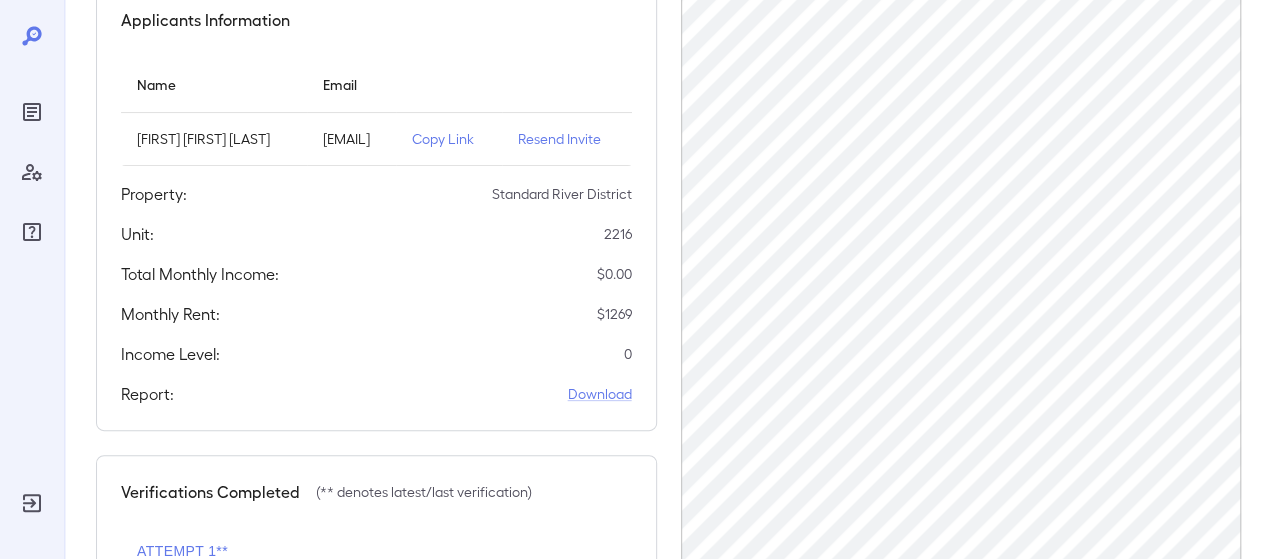 scroll, scrollTop: 171, scrollLeft: 0, axis: vertical 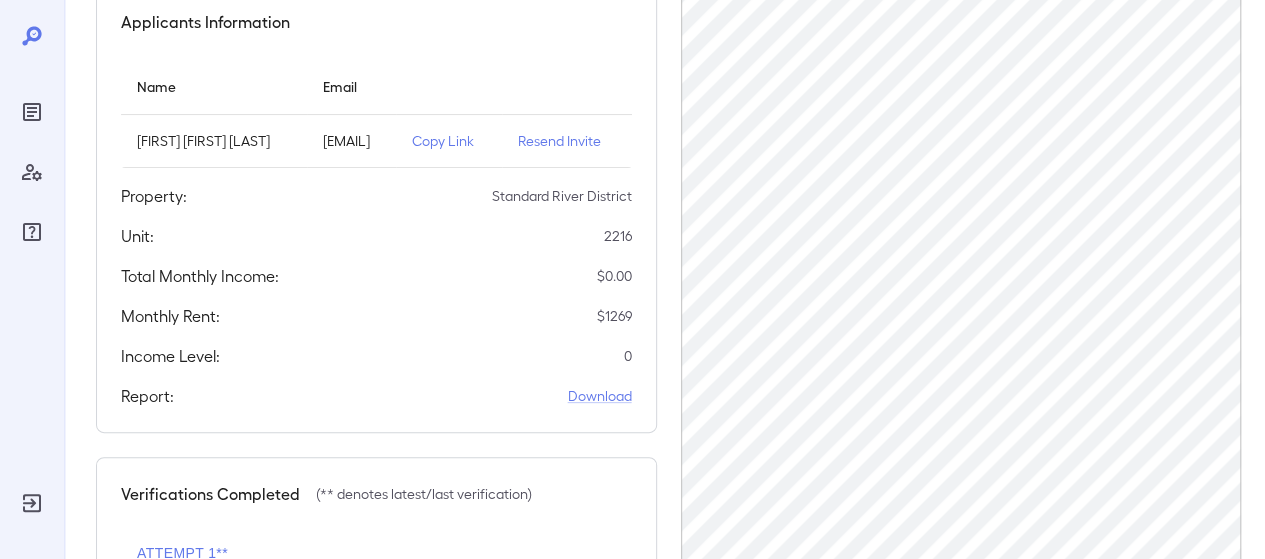 click on "Copy Link" at bounding box center [449, 141] 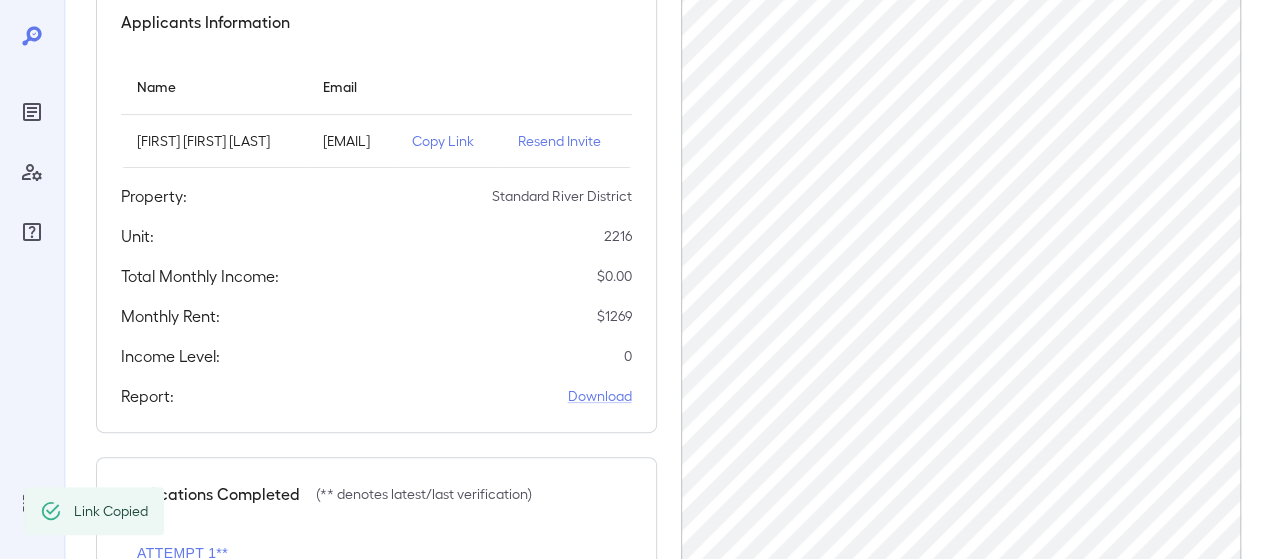 scroll, scrollTop: 0, scrollLeft: 0, axis: both 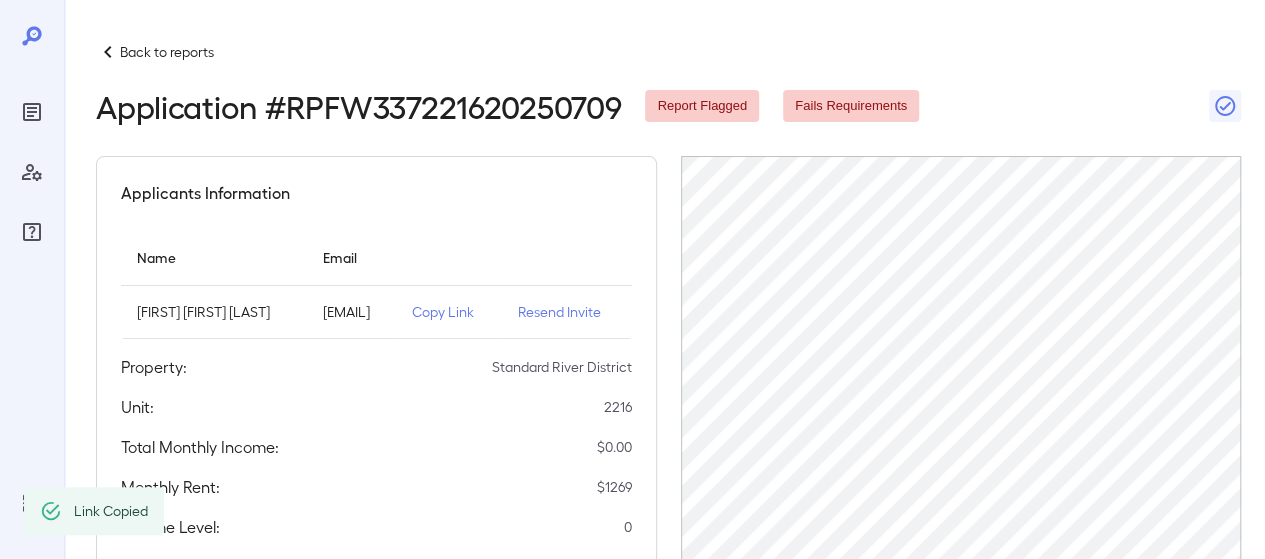 click at bounding box center [108, 52] 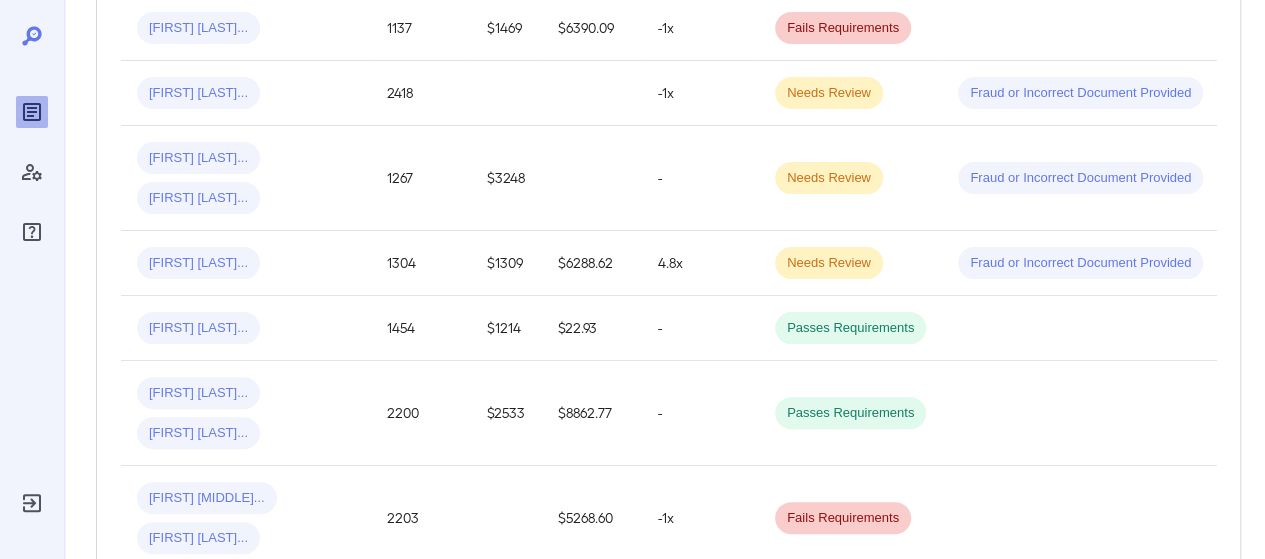 scroll, scrollTop: 556, scrollLeft: 0, axis: vertical 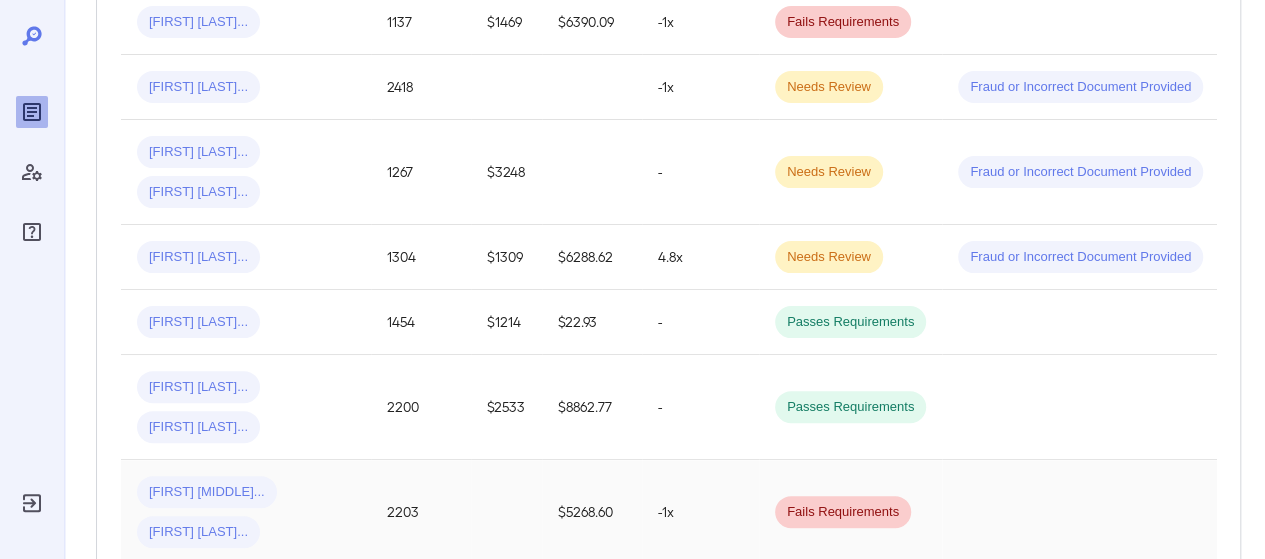 click on "-1x" at bounding box center (700, 512) 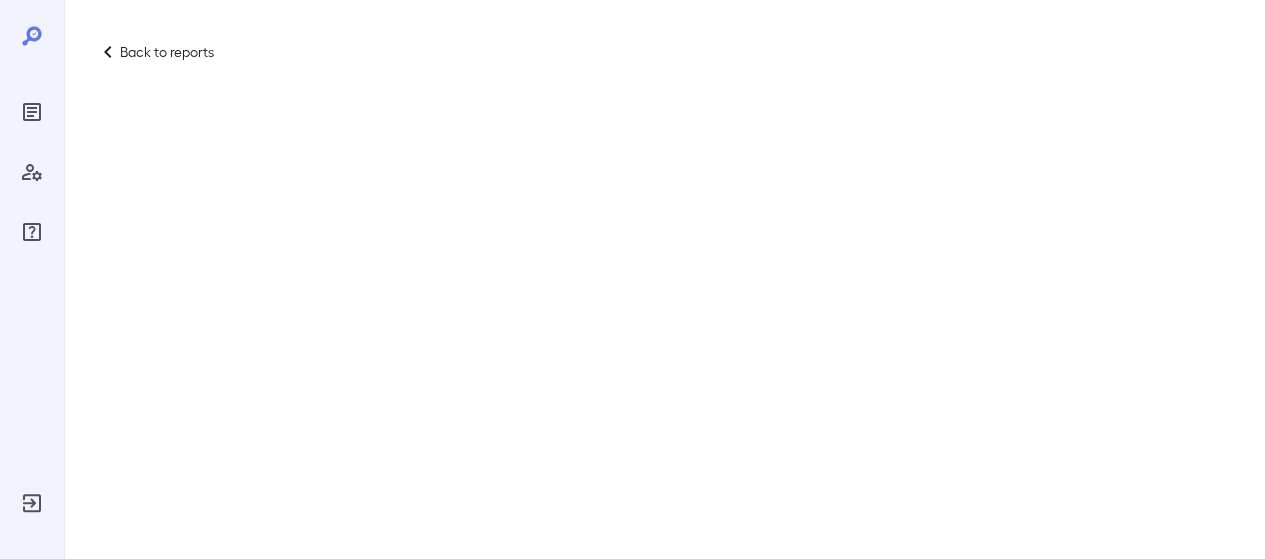 scroll, scrollTop: 0, scrollLeft: 0, axis: both 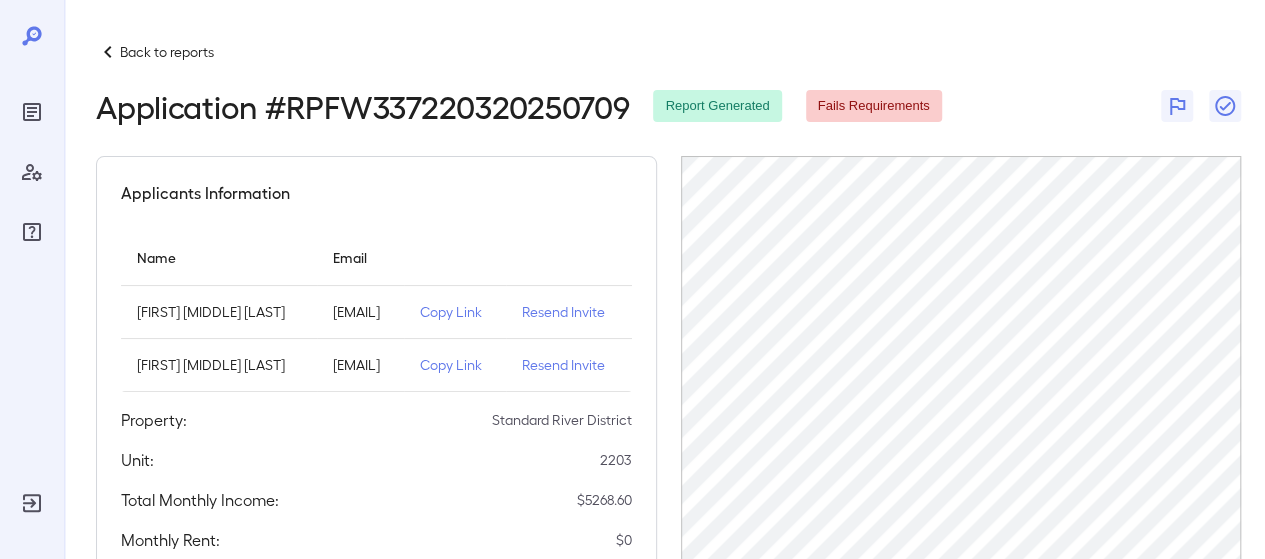 click on "Back to reports" at bounding box center (167, 52) 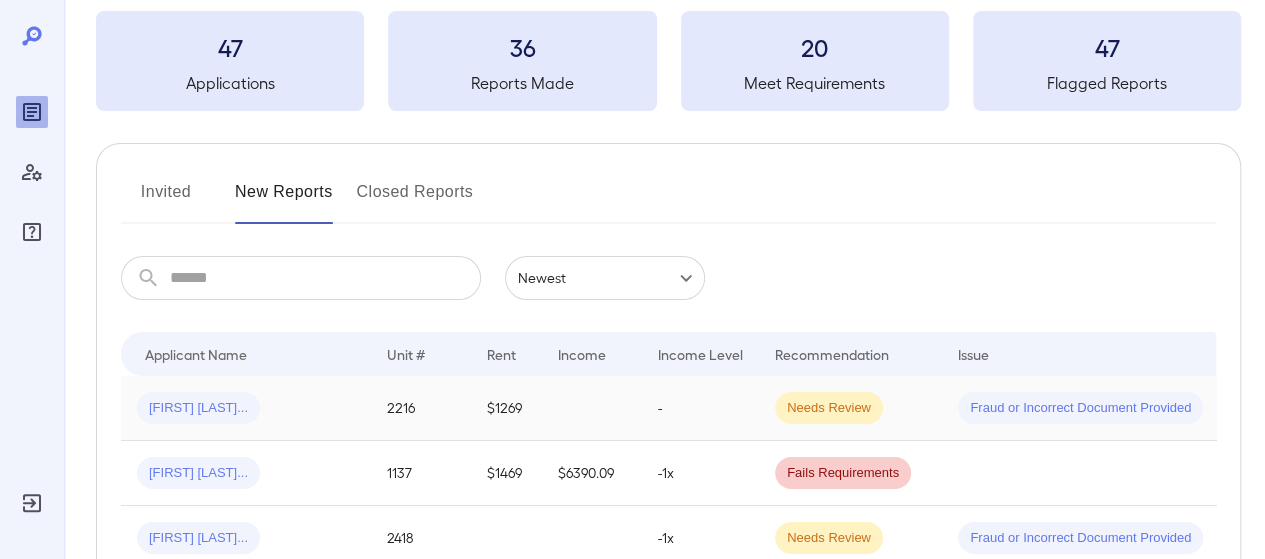 scroll, scrollTop: 106, scrollLeft: 0, axis: vertical 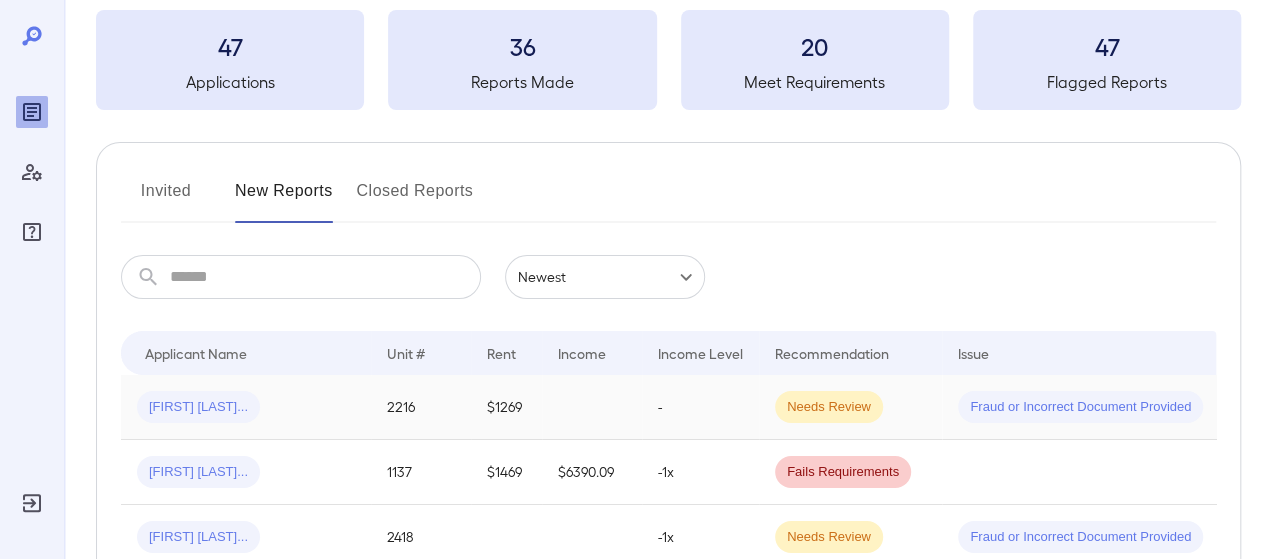 click on "[FIRST] [LAST]..." at bounding box center (246, 407) 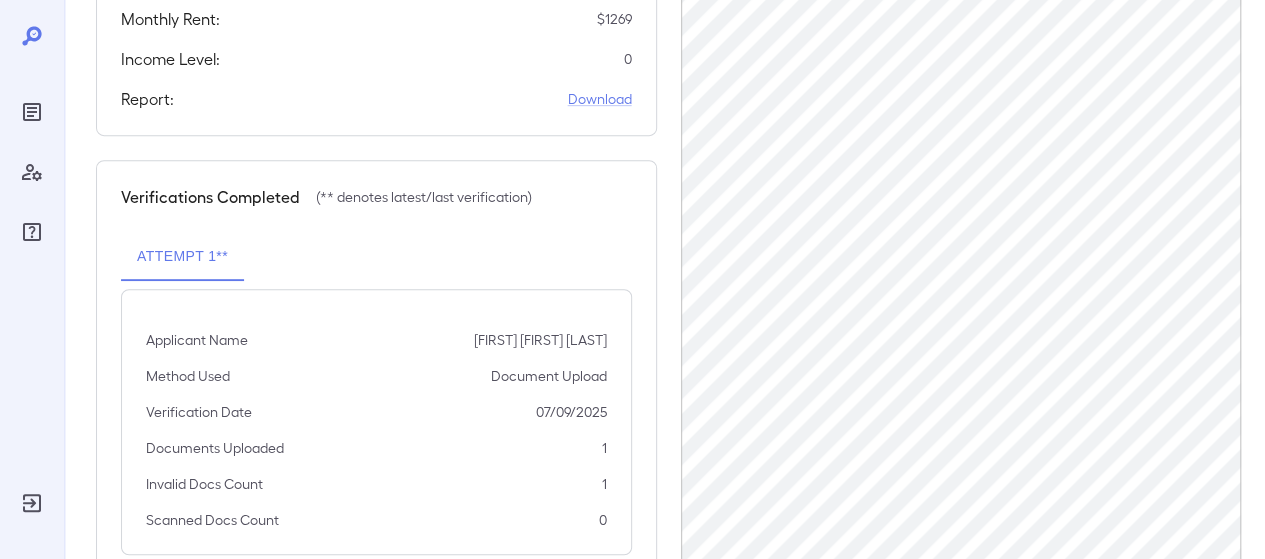 scroll, scrollTop: 0, scrollLeft: 0, axis: both 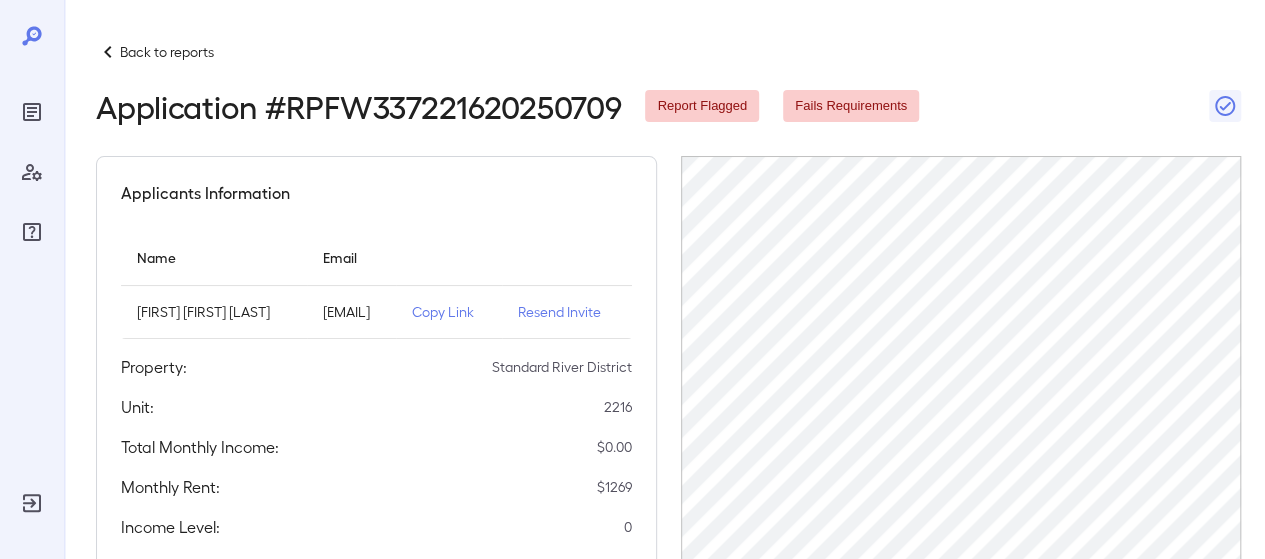 click on "Back to reports Application # RPFW337221620250709 Report Flagged Fails Requirements" at bounding box center (668, 82) 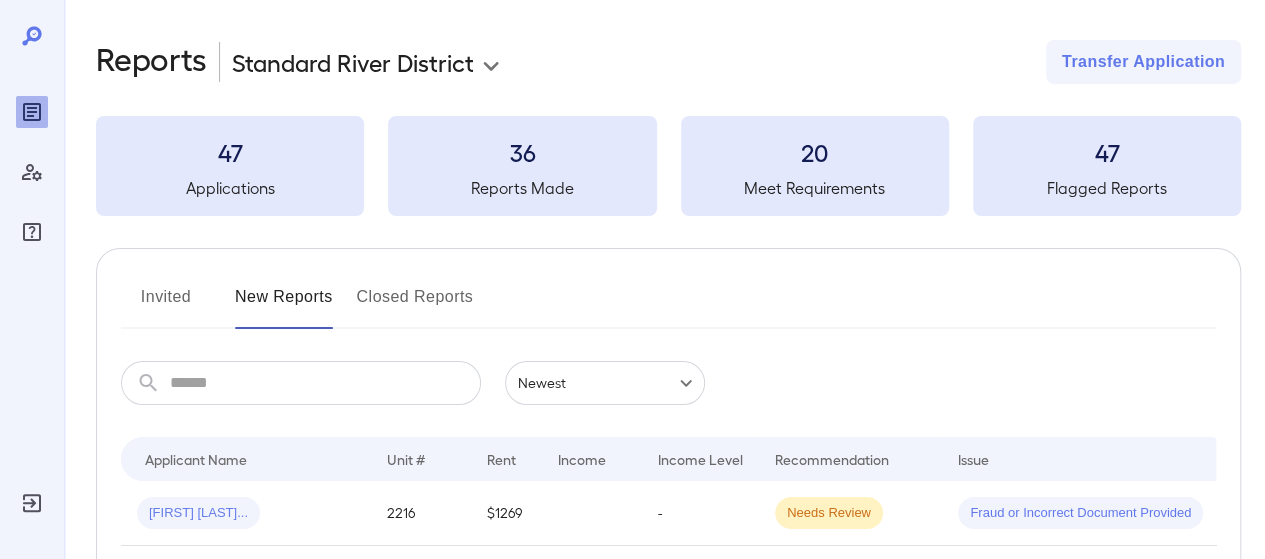 scroll, scrollTop: 55, scrollLeft: 0, axis: vertical 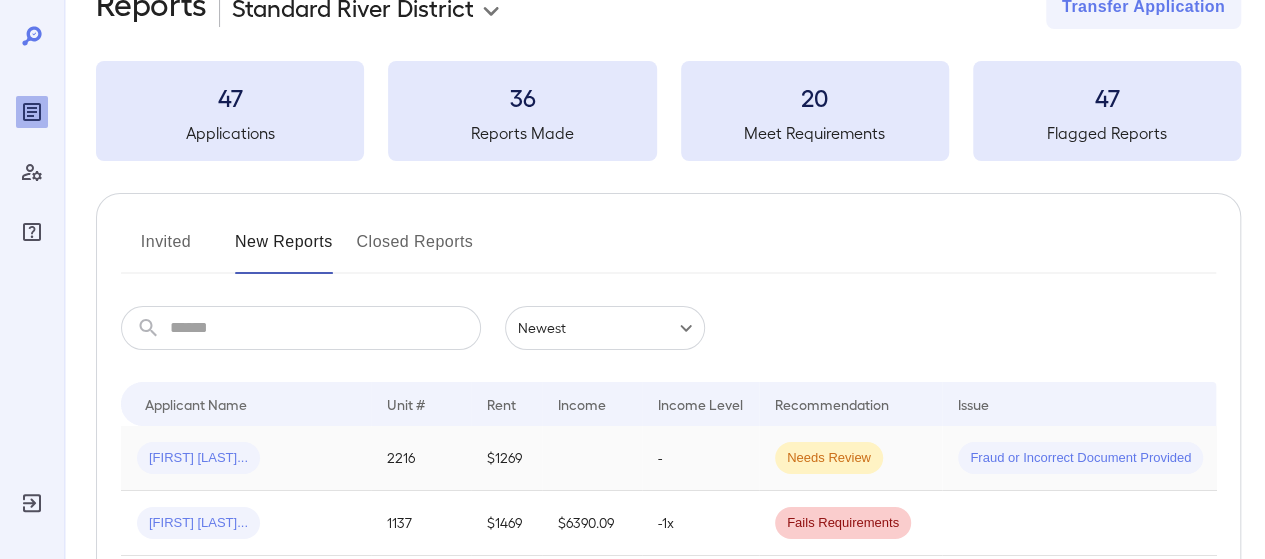 click on "[FIRST] [LAST]..." at bounding box center (246, 458) 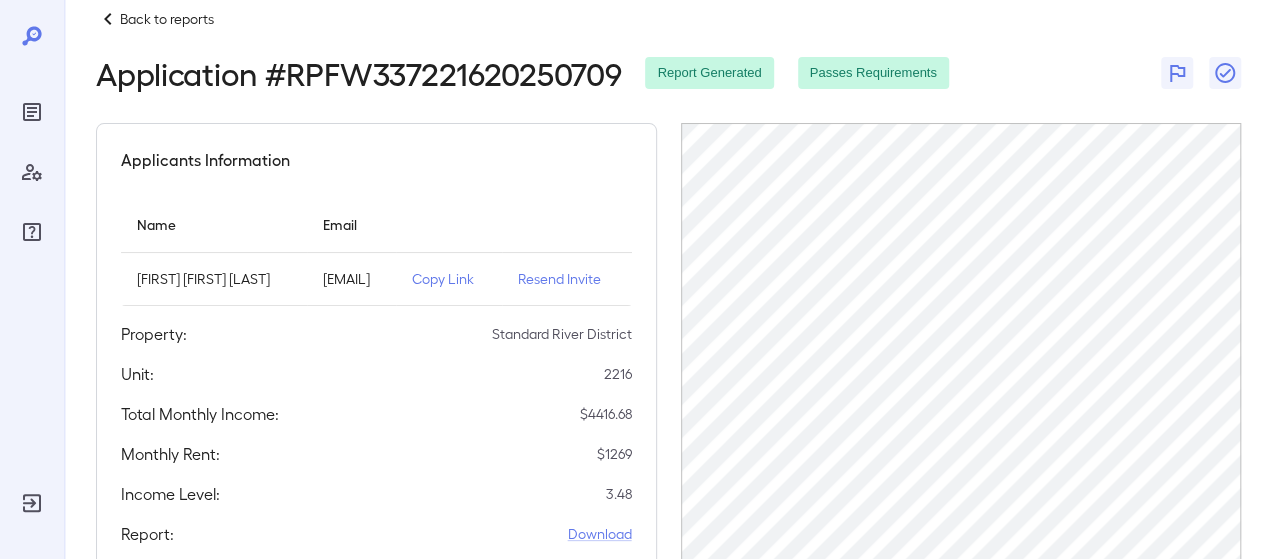 scroll, scrollTop: 34, scrollLeft: 0, axis: vertical 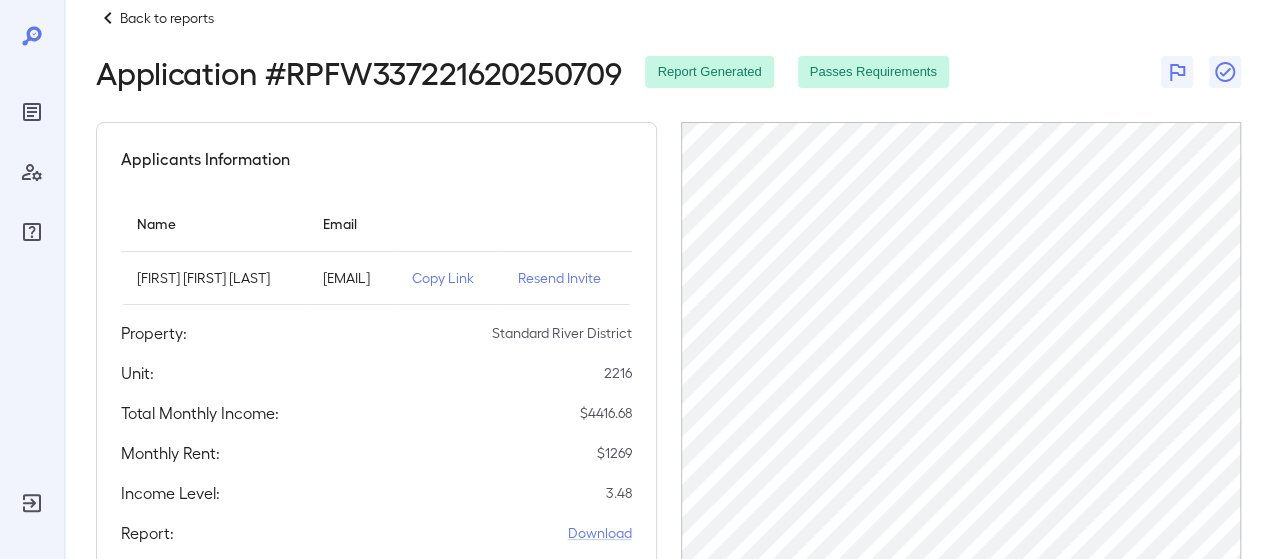 click on "Back to reports" at bounding box center [167, 18] 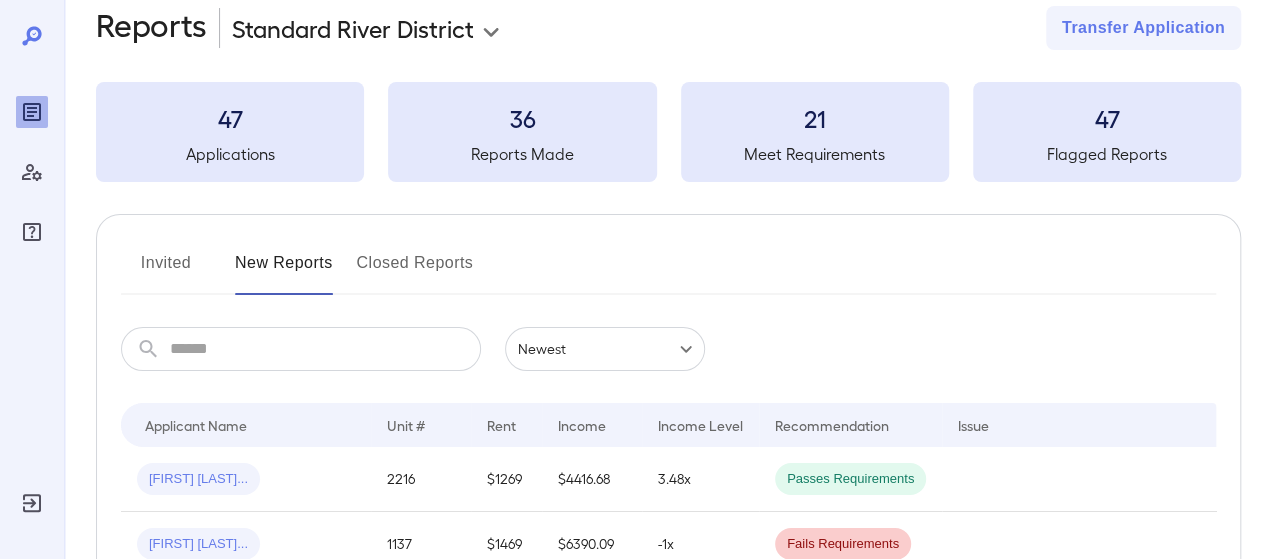 scroll, scrollTop: 232, scrollLeft: 0, axis: vertical 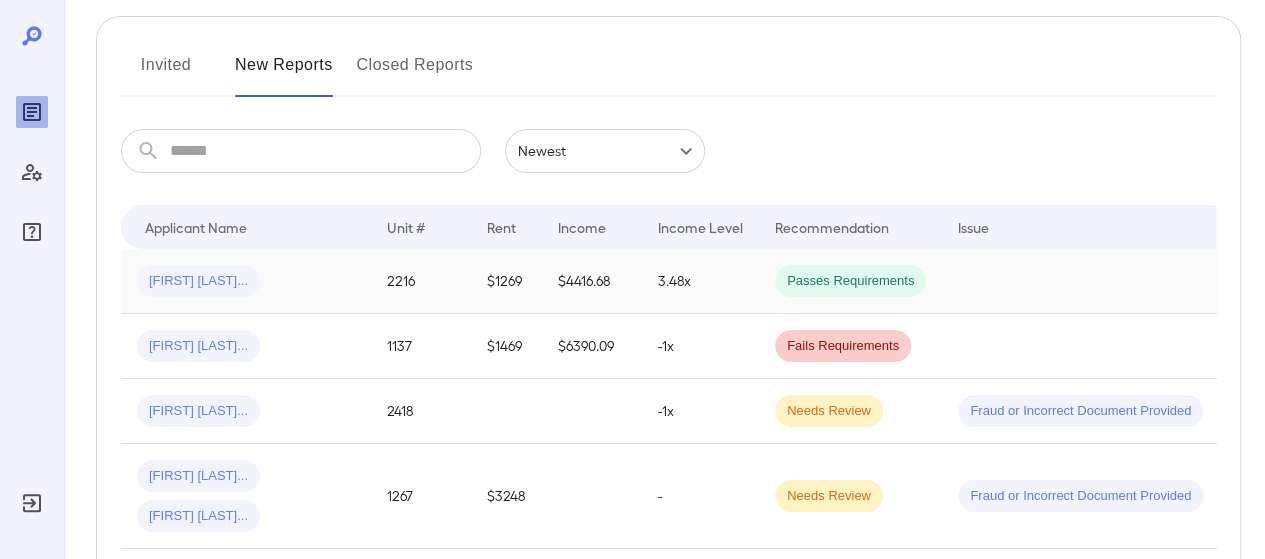 click on "[FIRST] [LAST]..." at bounding box center [246, 281] 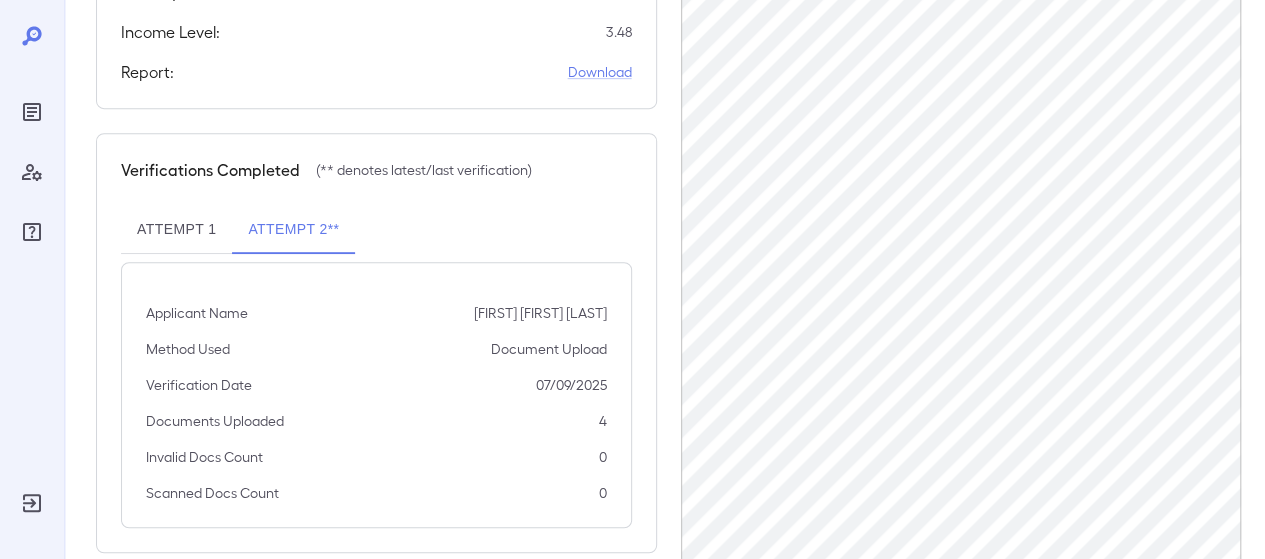 scroll, scrollTop: 546, scrollLeft: 0, axis: vertical 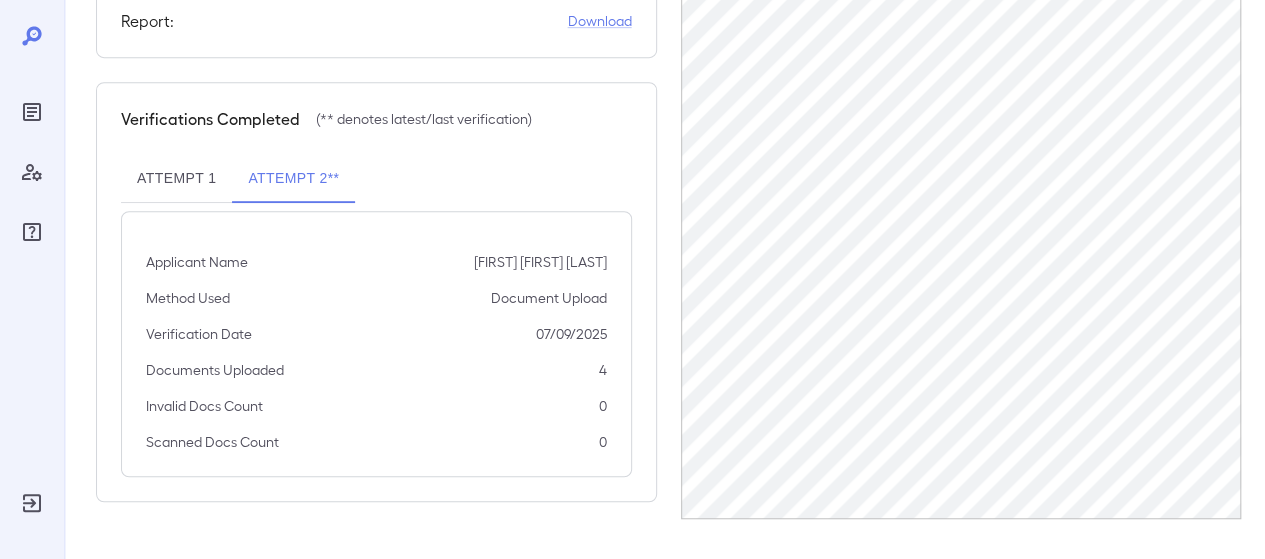 click on "Report:   Download" at bounding box center [376, 21] 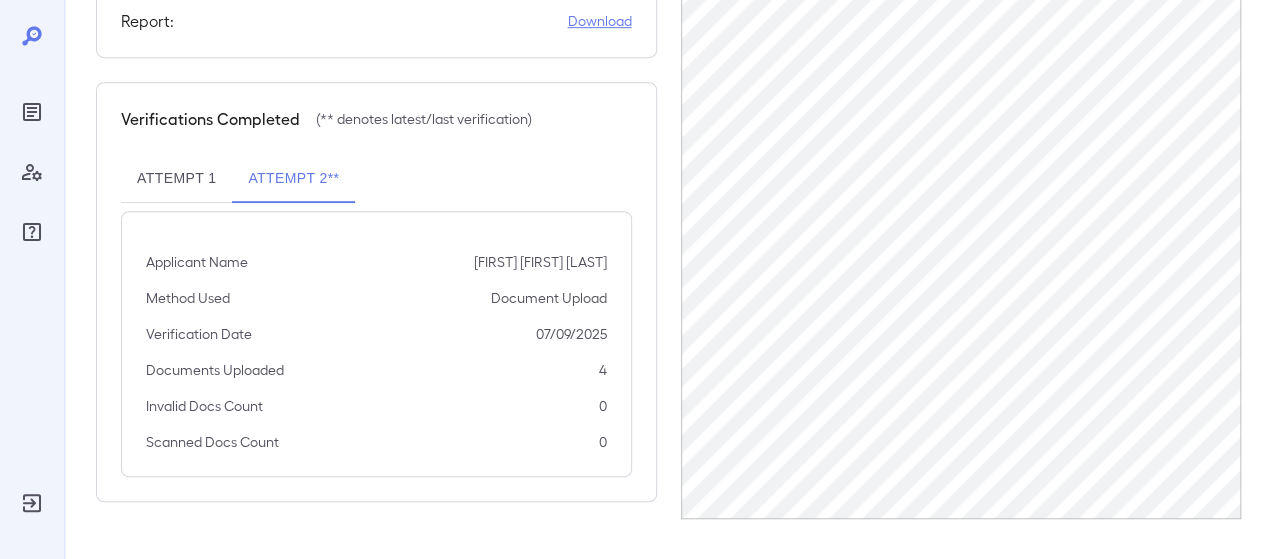 click on "Download" at bounding box center [600, 21] 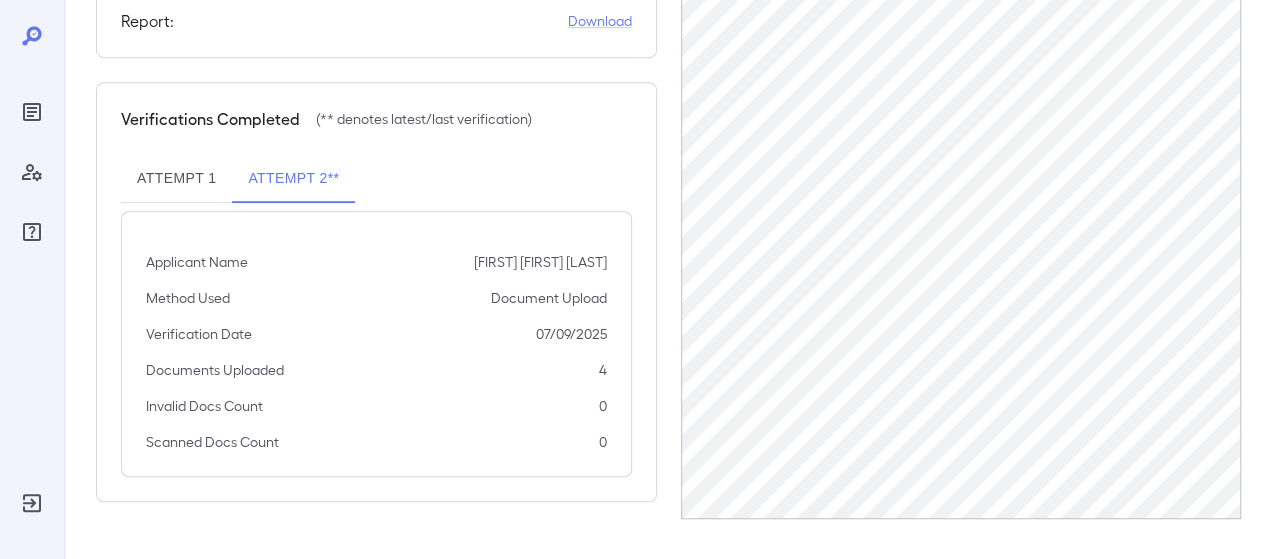 scroll, scrollTop: 0, scrollLeft: 0, axis: both 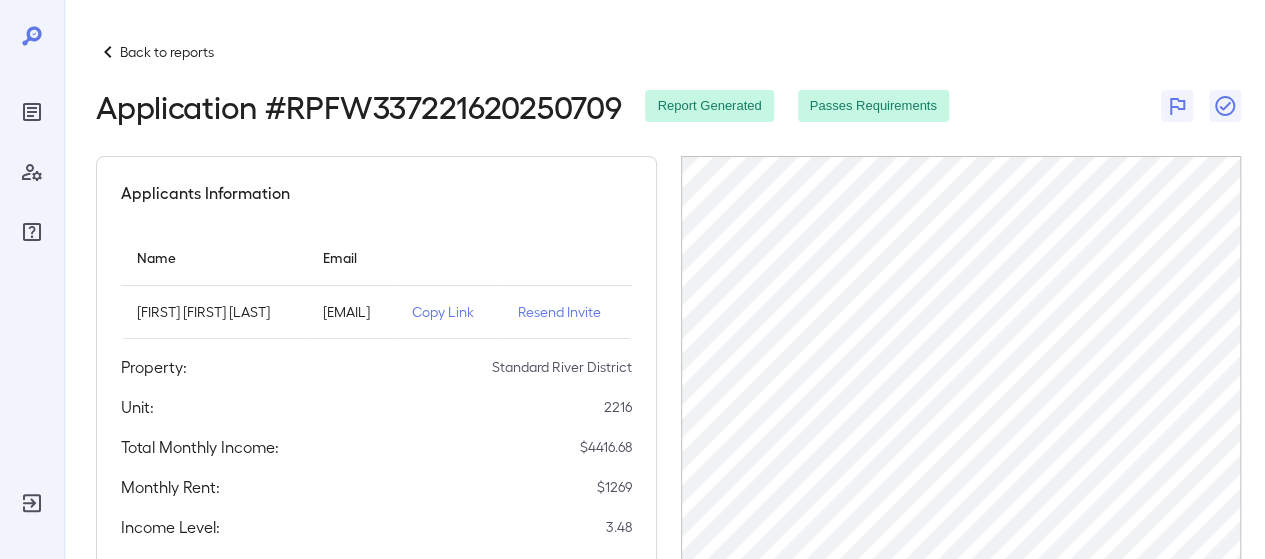 click on "Back to reports" at bounding box center [167, 52] 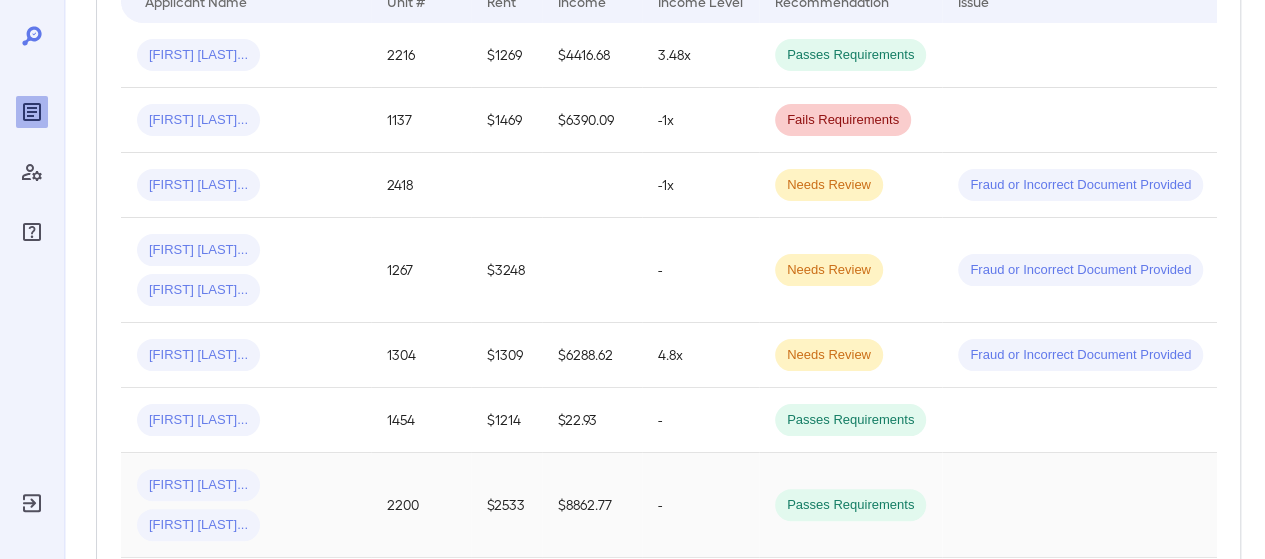 scroll, scrollTop: 513, scrollLeft: 0, axis: vertical 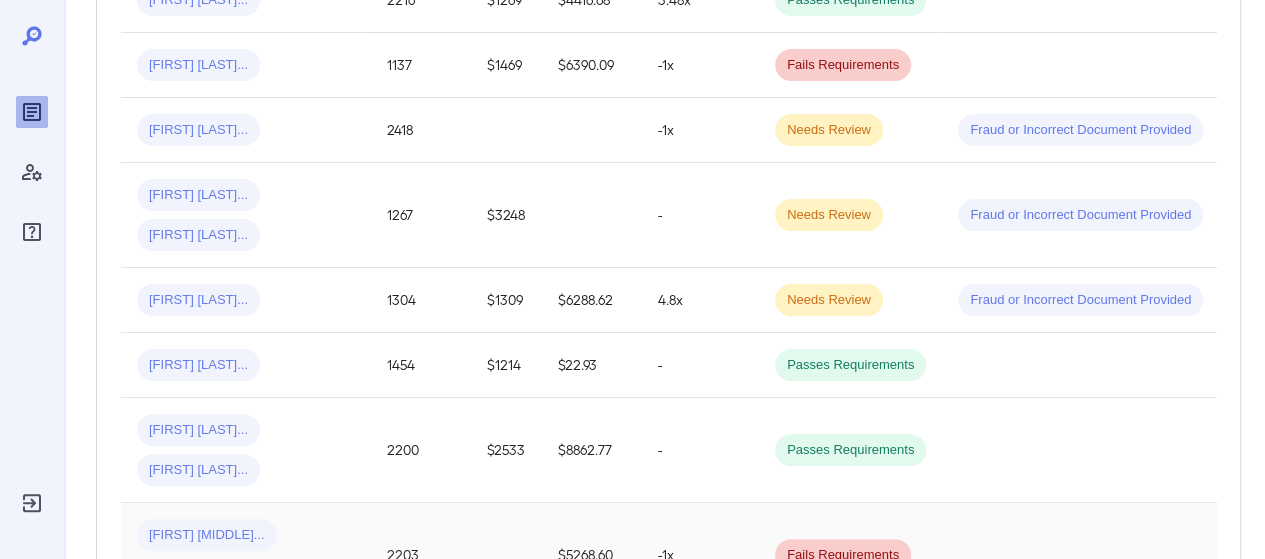 click on "2203" at bounding box center [421, 555] 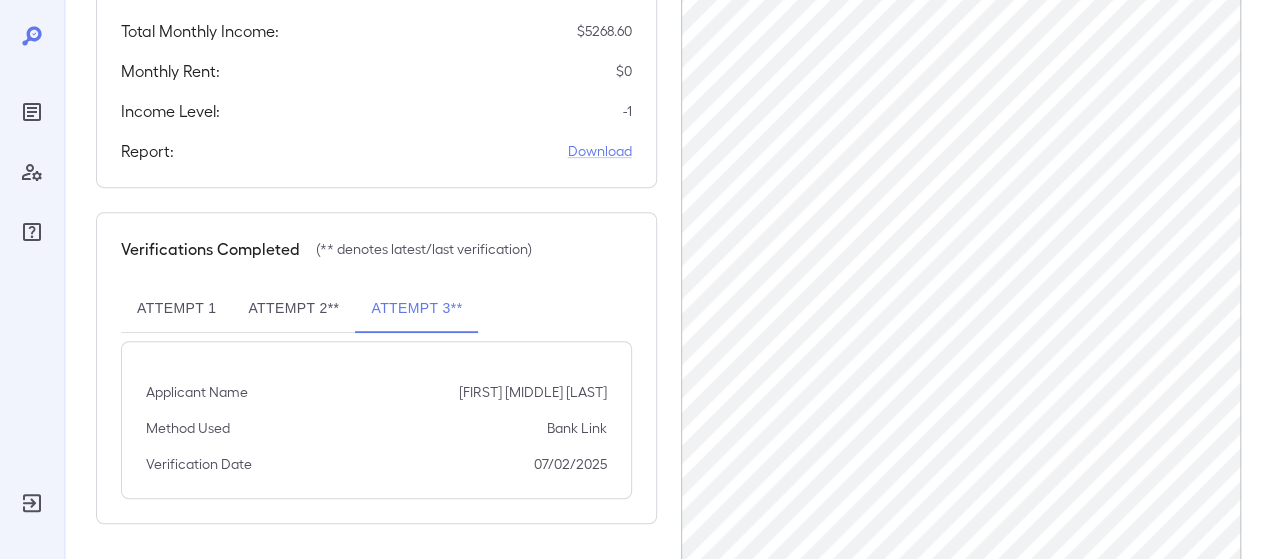 scroll, scrollTop: 510, scrollLeft: 0, axis: vertical 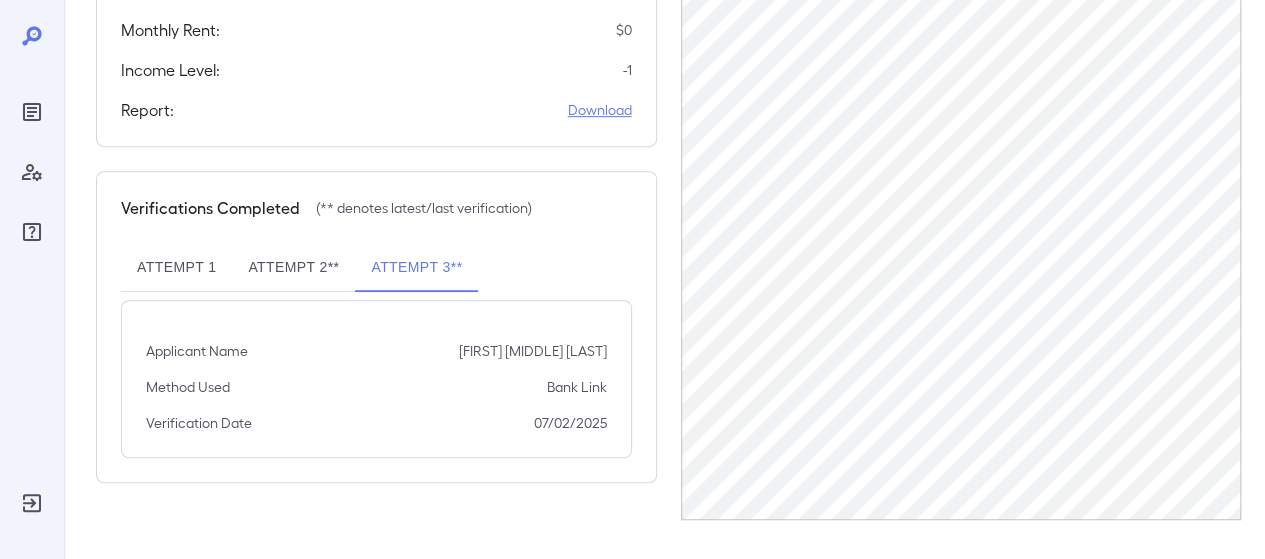 click on "Download" at bounding box center [600, 110] 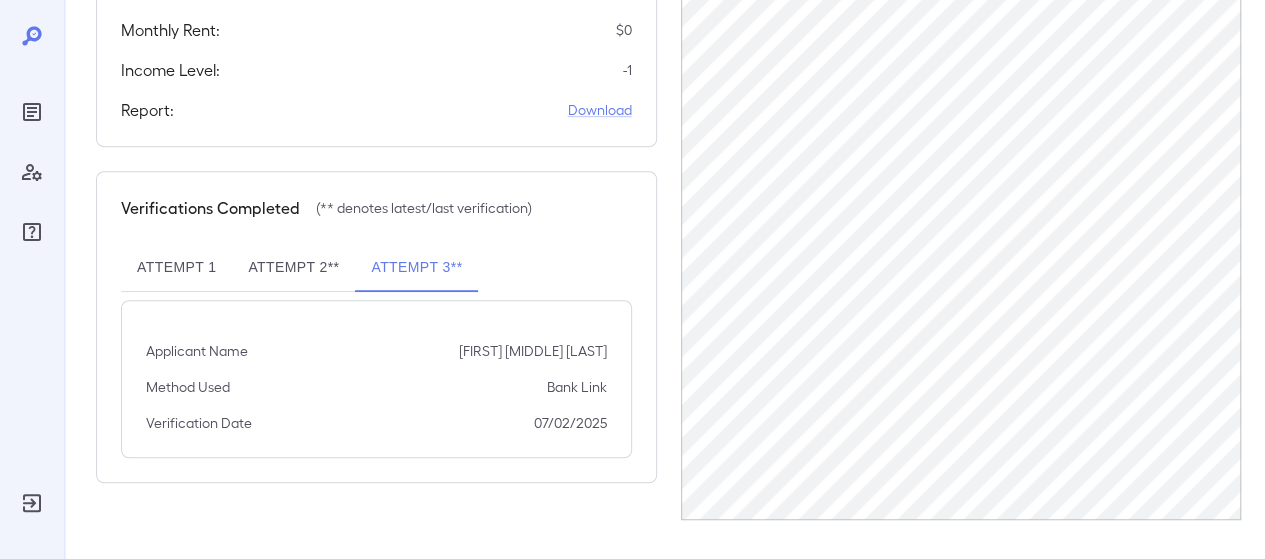 scroll, scrollTop: 0, scrollLeft: 0, axis: both 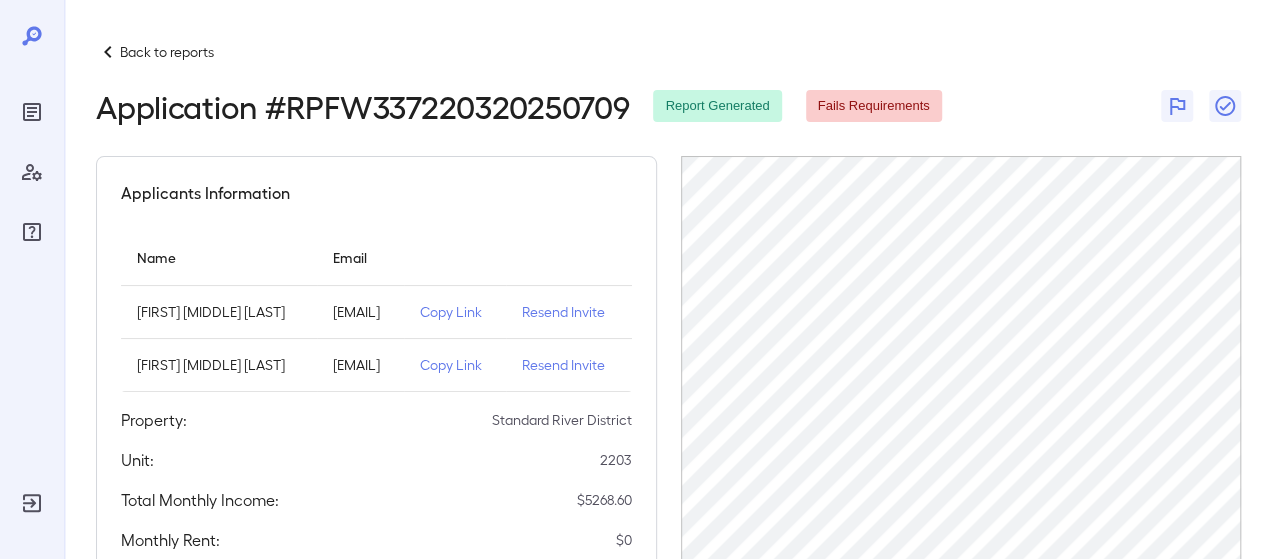 click on "Back to reports Application # RPFW337220320250709 Report Generated Fails Requirements" at bounding box center (668, 82) 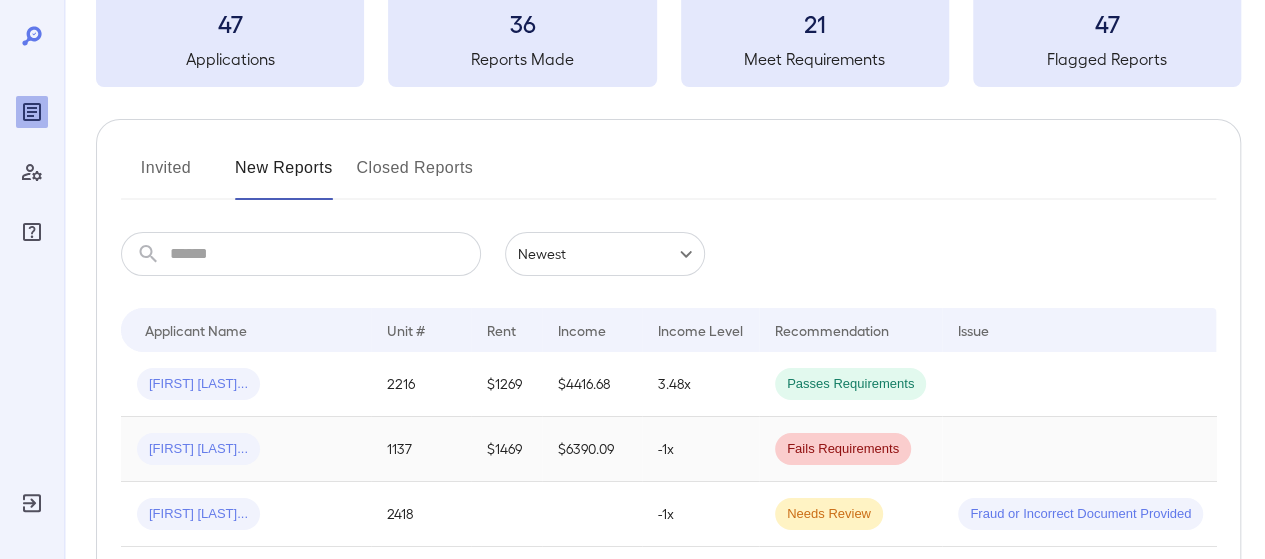 scroll, scrollTop: 0, scrollLeft: 0, axis: both 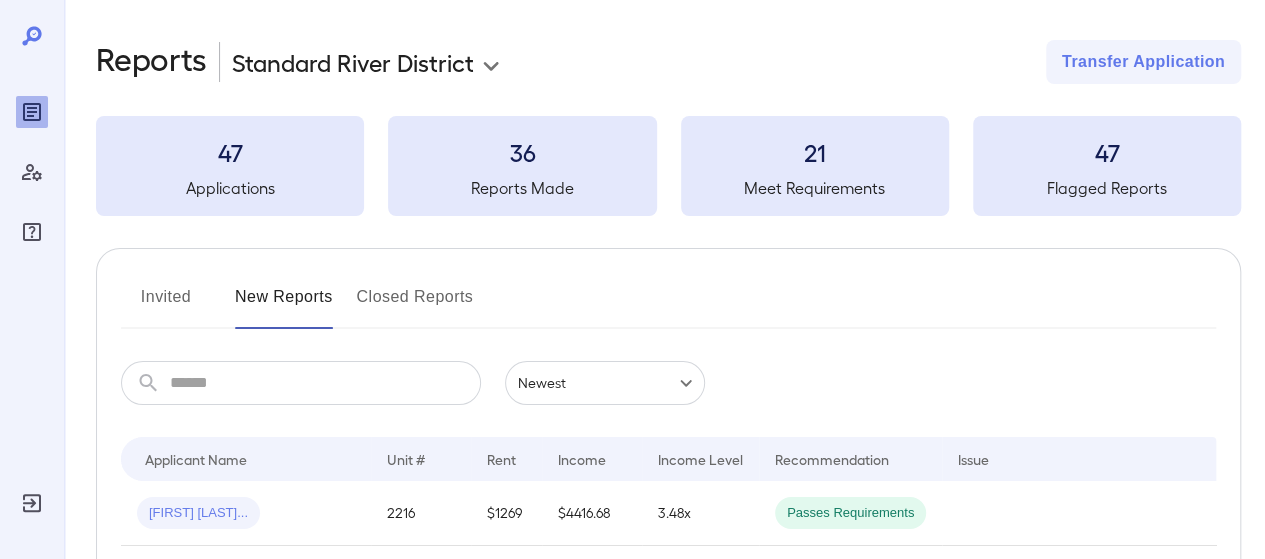 click on "**********" at bounding box center (632, 279) 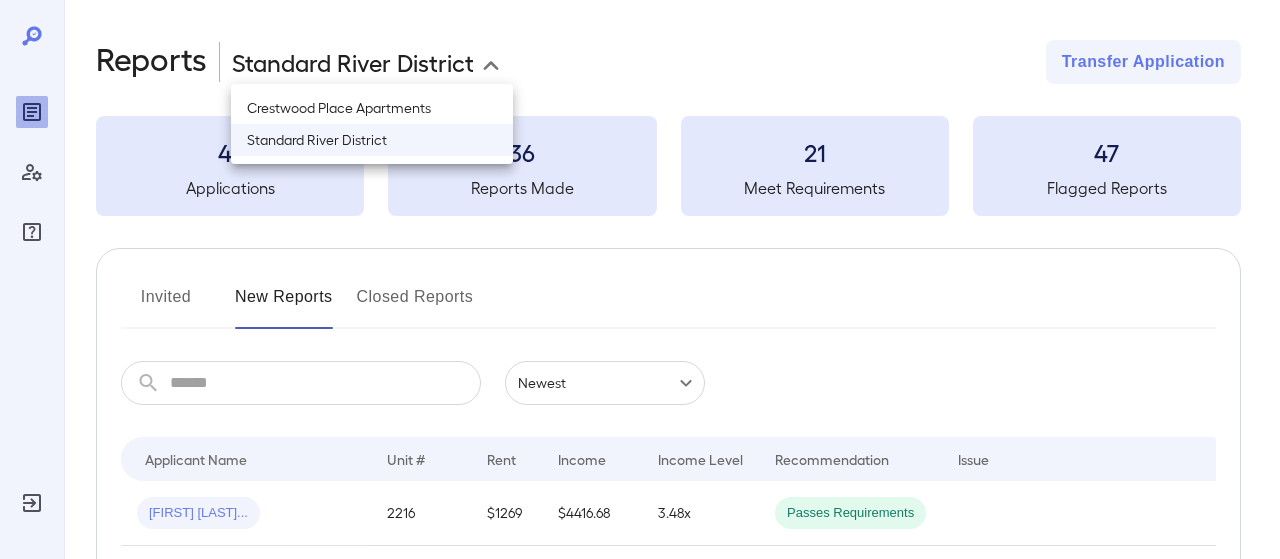 click on "Standard River District" at bounding box center [372, 140] 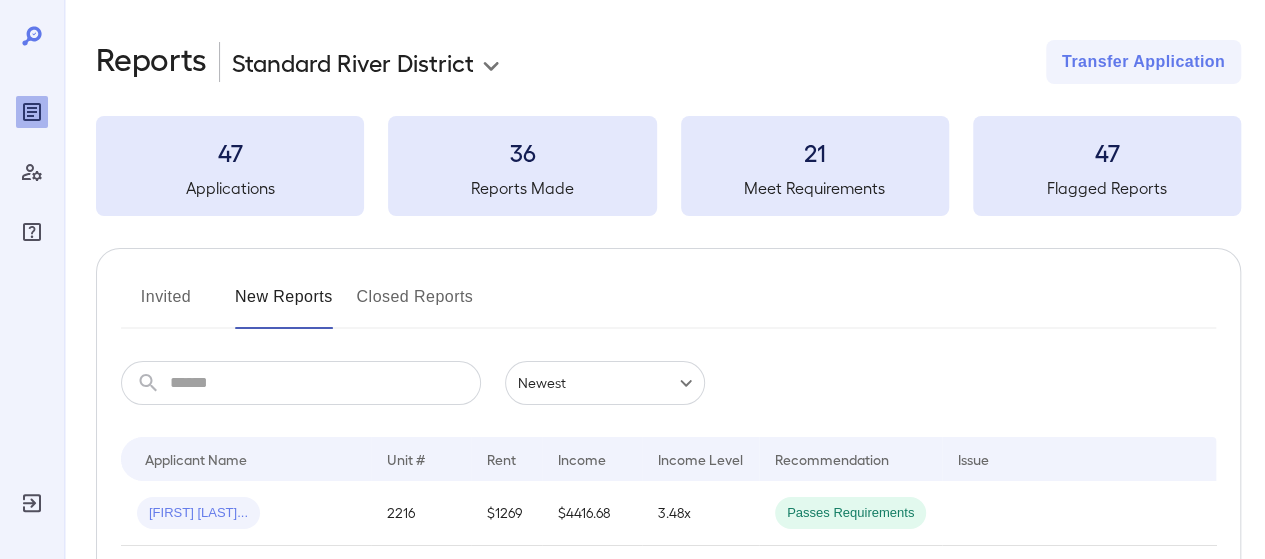 click on "**********" at bounding box center (632, 279) 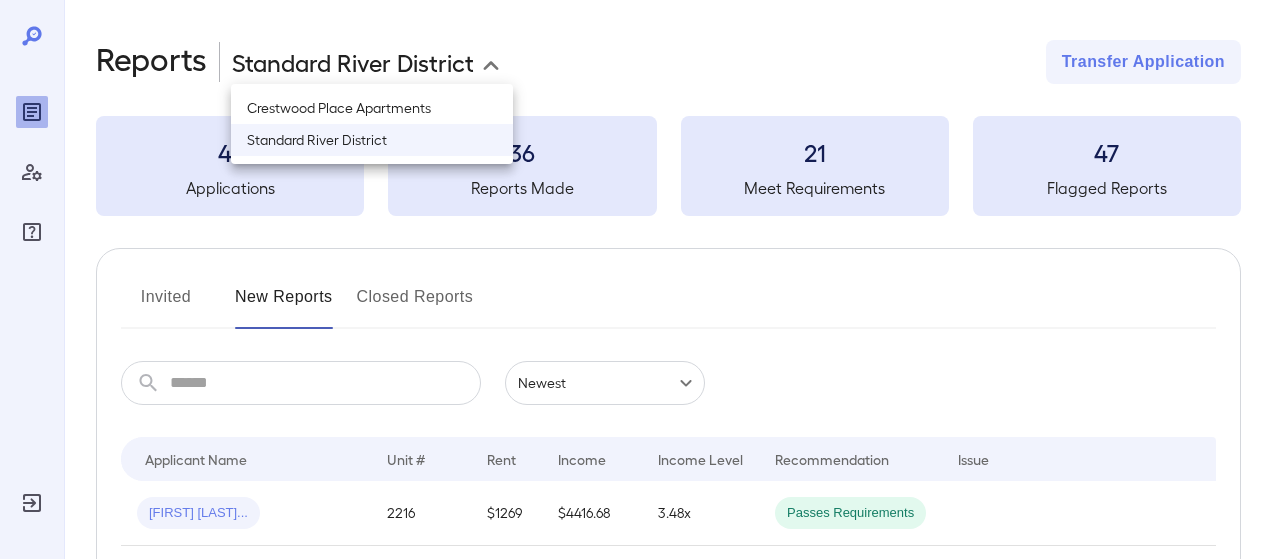 click on "Crestwood Place Apartments" at bounding box center (372, 108) 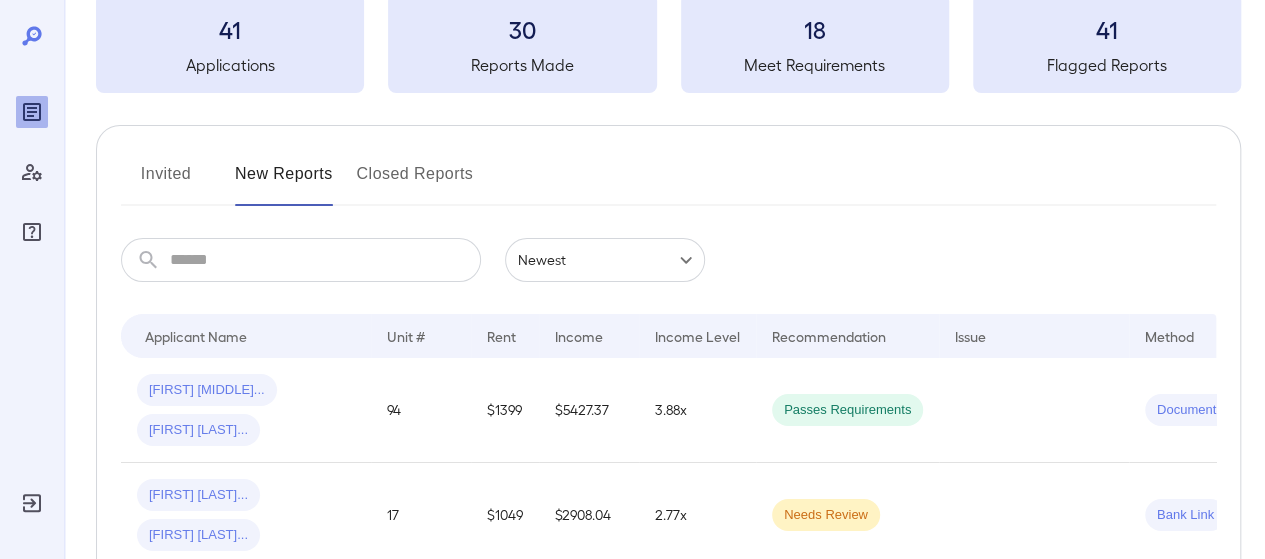 scroll, scrollTop: 124, scrollLeft: 0, axis: vertical 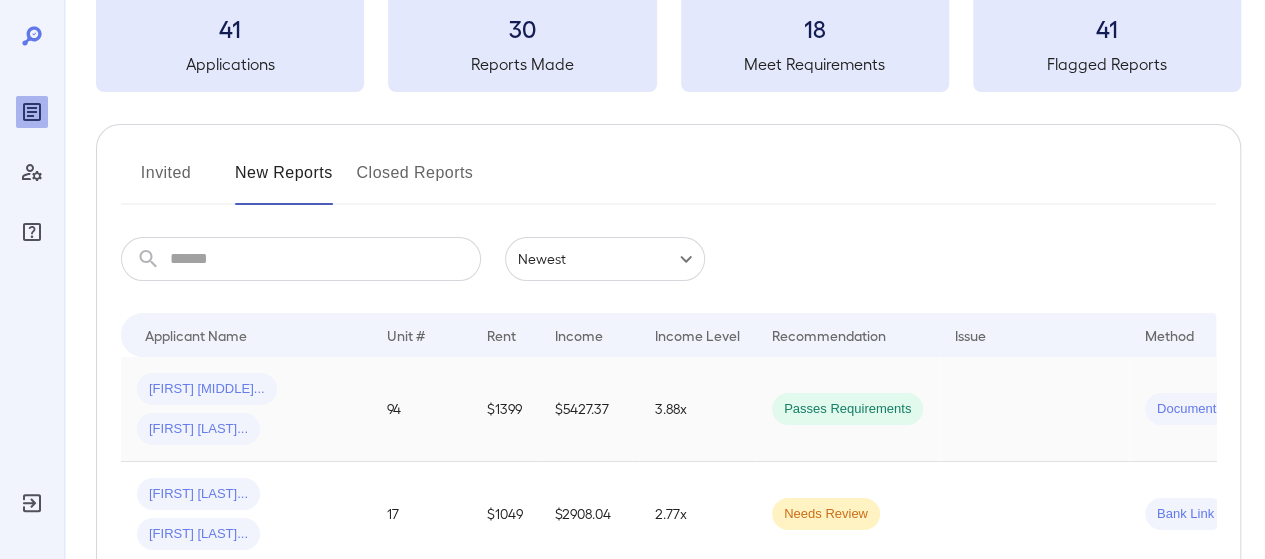 click on "94" at bounding box center (421, 409) 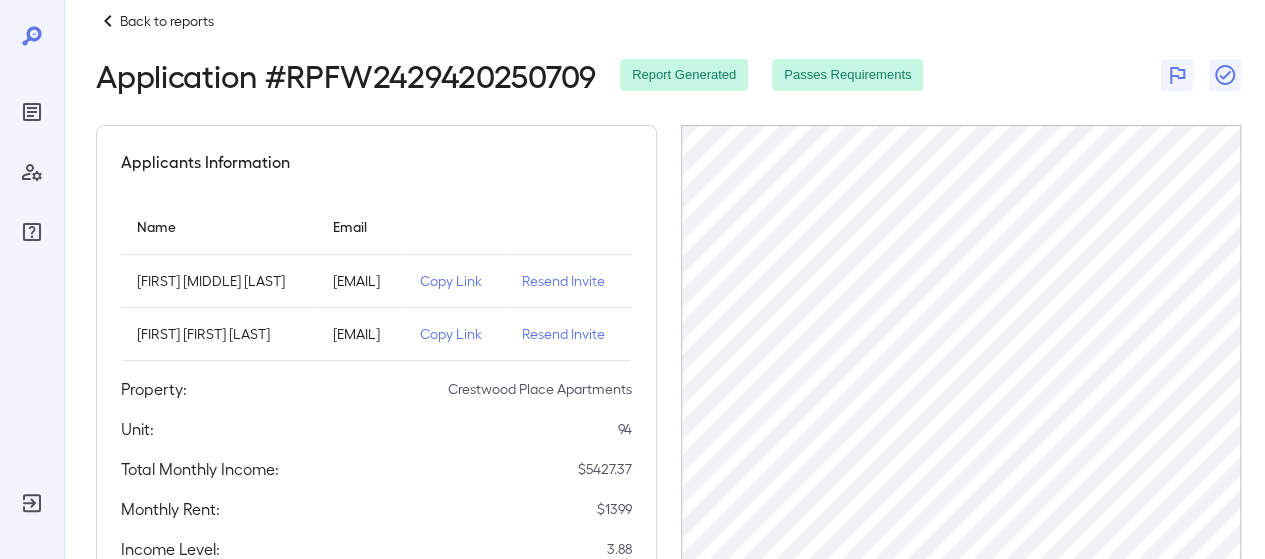 scroll, scrollTop: 0, scrollLeft: 0, axis: both 